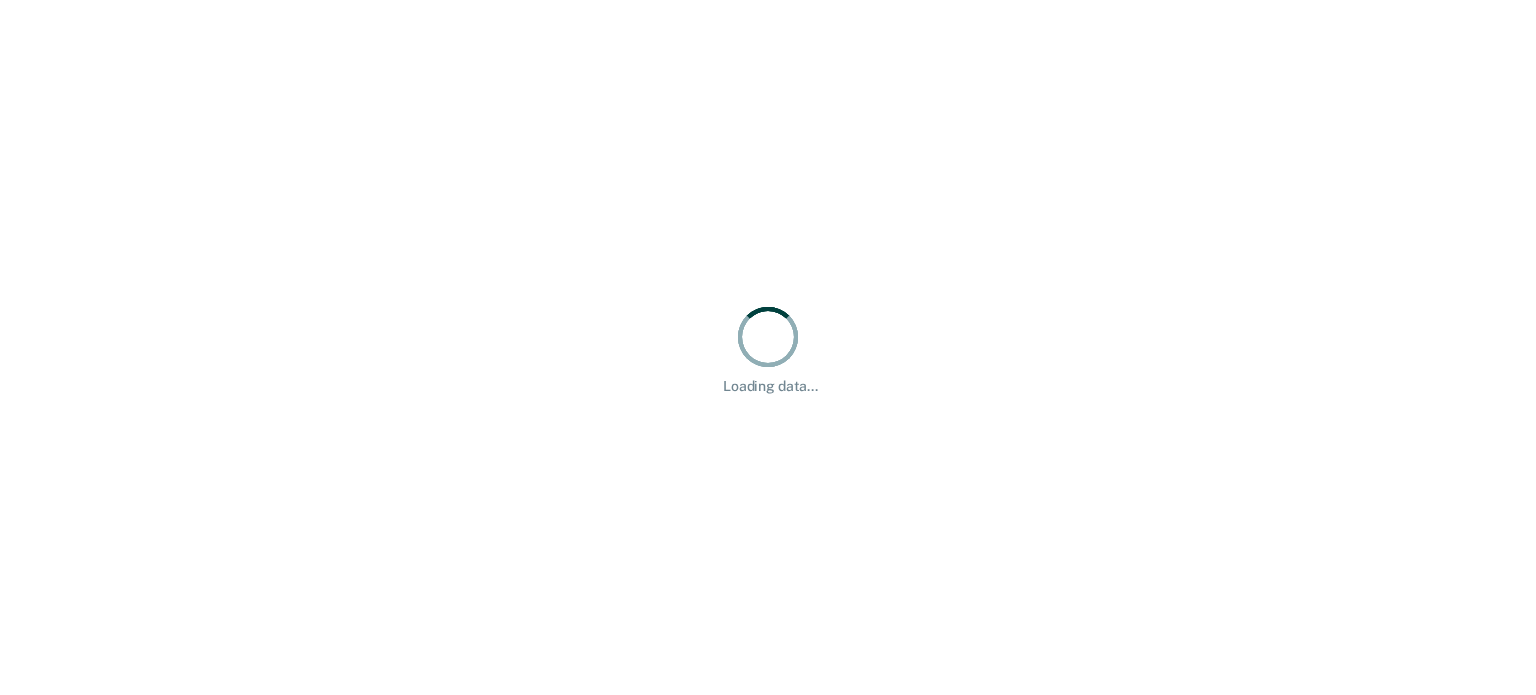 scroll, scrollTop: 0, scrollLeft: 0, axis: both 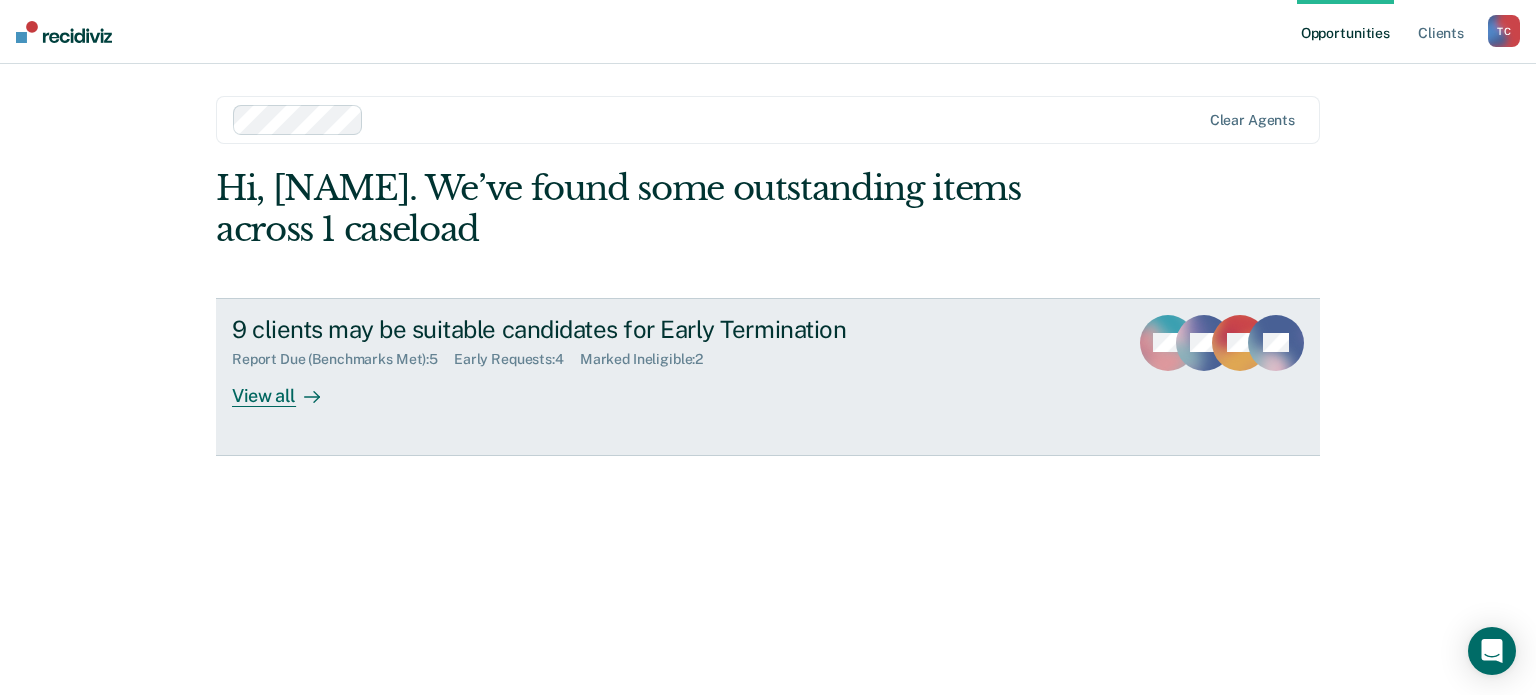 click on "9 clients may be suitable candidates for Early Termination" at bounding box center [583, 329] 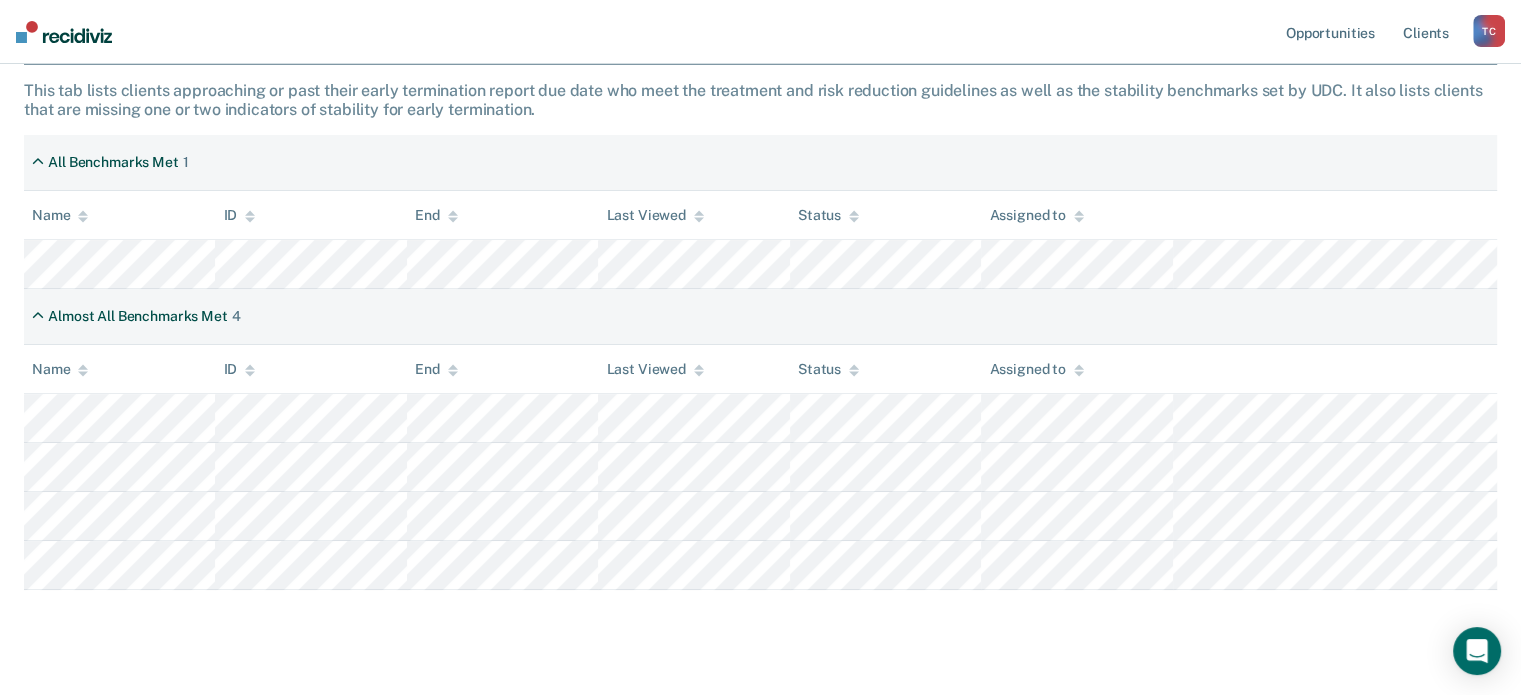 scroll, scrollTop: 357, scrollLeft: 0, axis: vertical 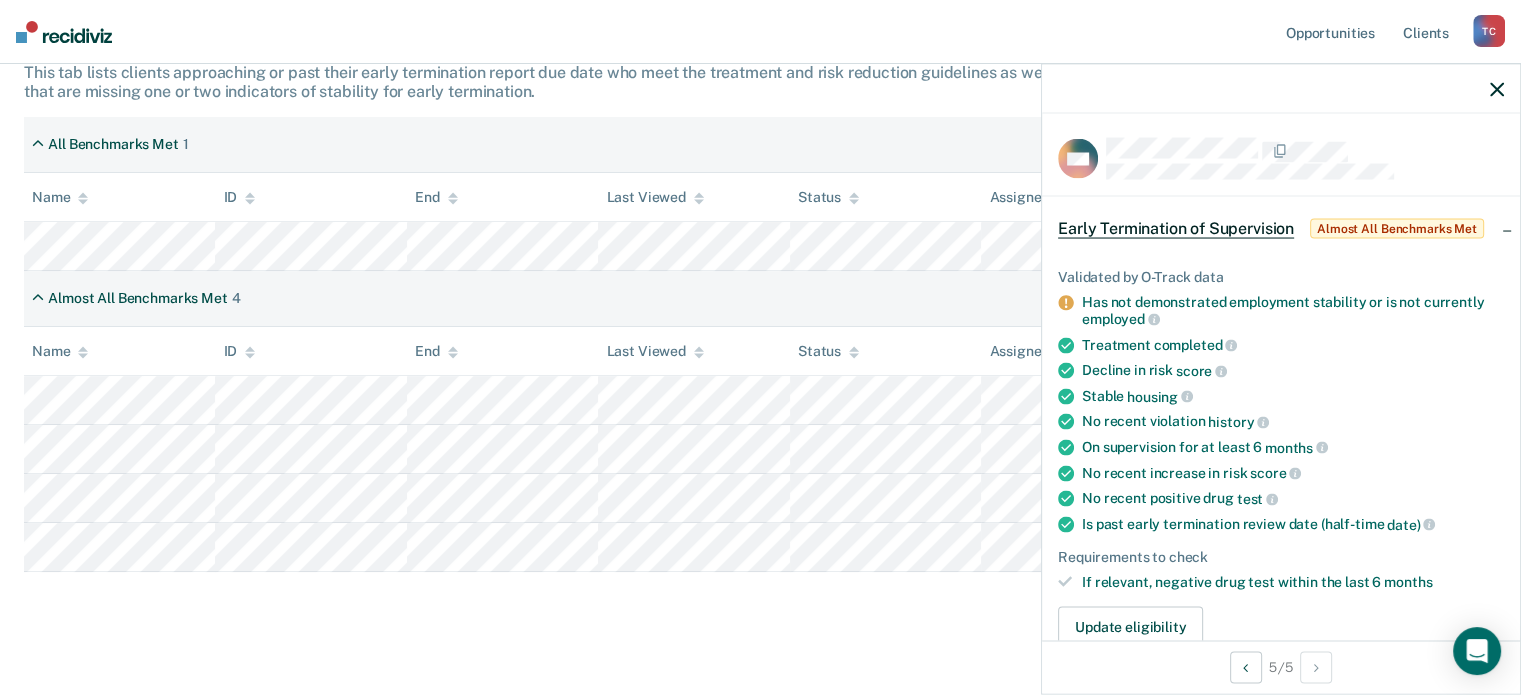 click at bounding box center (1497, 89) 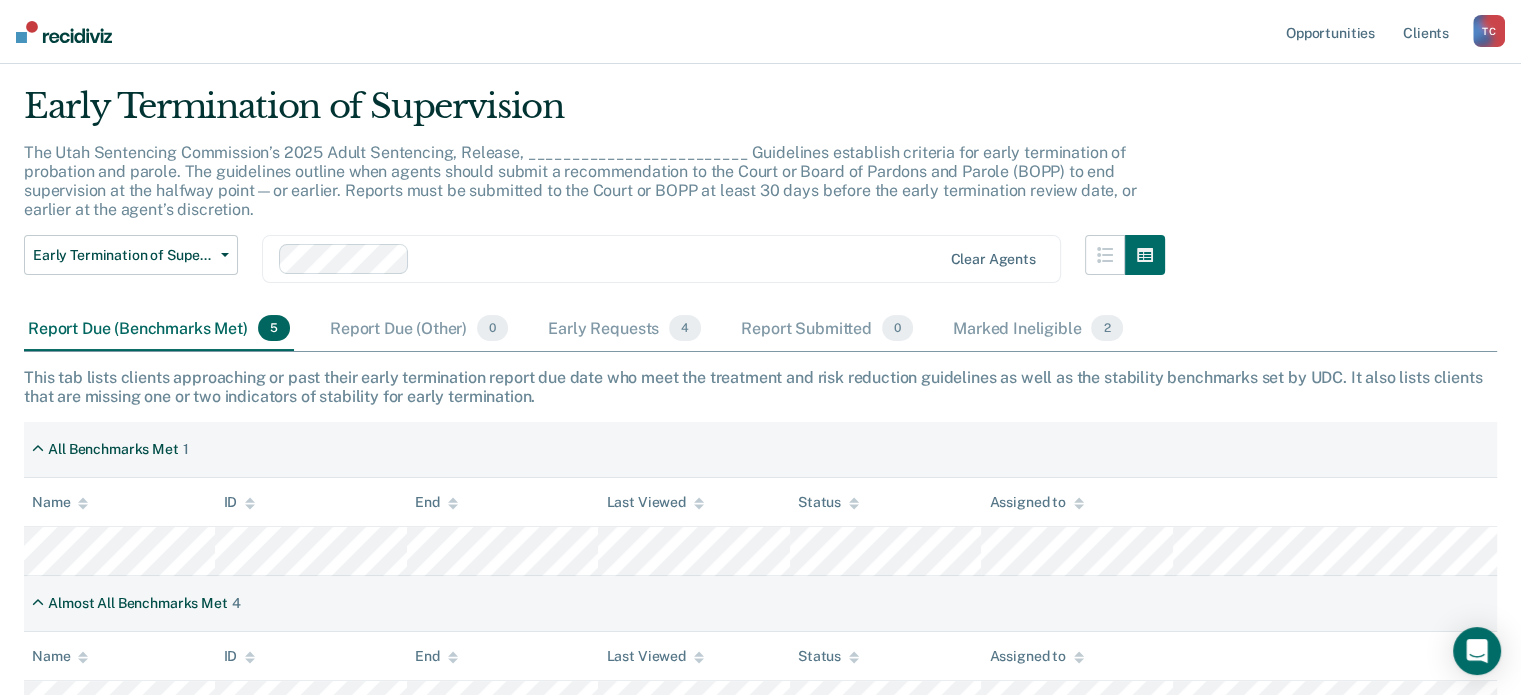 scroll, scrollTop: 100, scrollLeft: 0, axis: vertical 